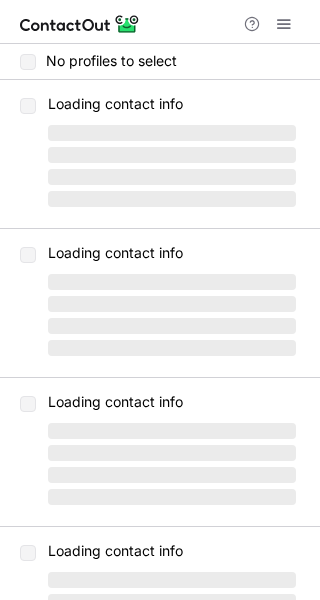scroll, scrollTop: 0, scrollLeft: 0, axis: both 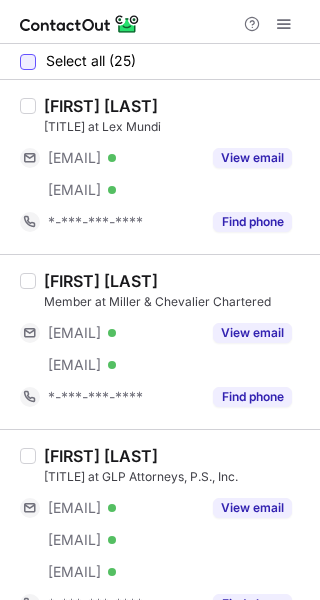 click at bounding box center (28, 62) 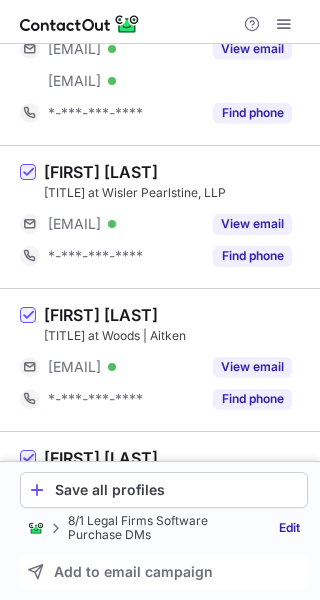 scroll, scrollTop: 700, scrollLeft: 0, axis: vertical 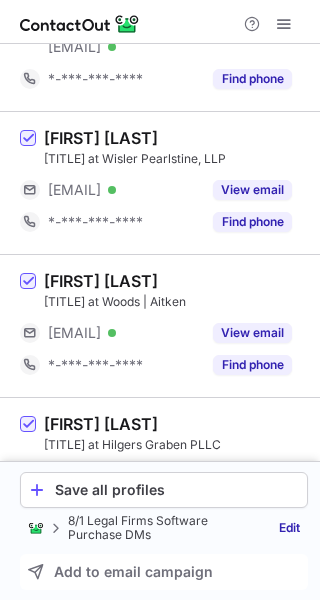 click at bounding box center [28, 183] 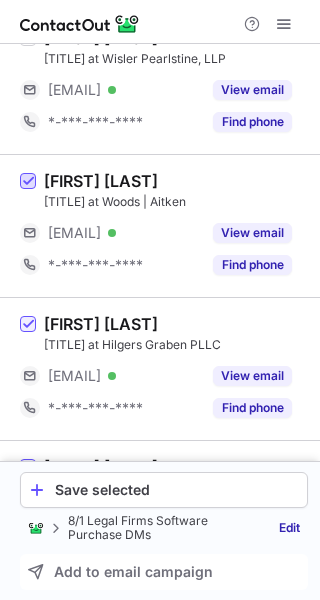 click at bounding box center (28, 182) 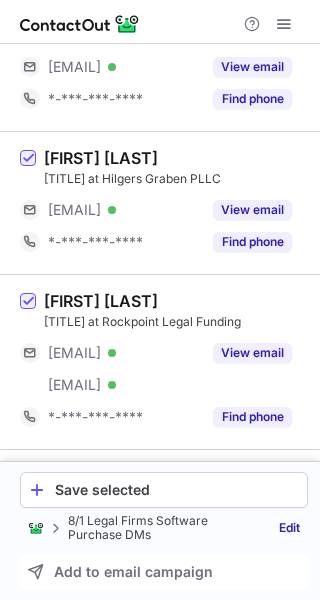 scroll, scrollTop: 1000, scrollLeft: 0, axis: vertical 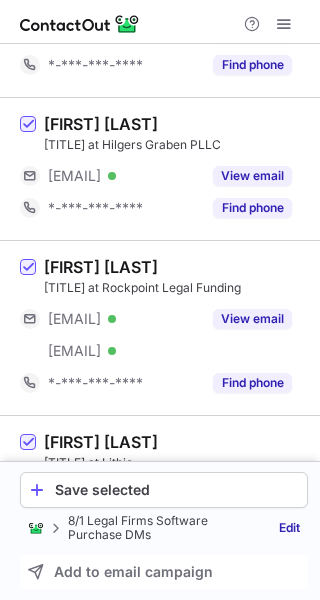 click at bounding box center [28, 169] 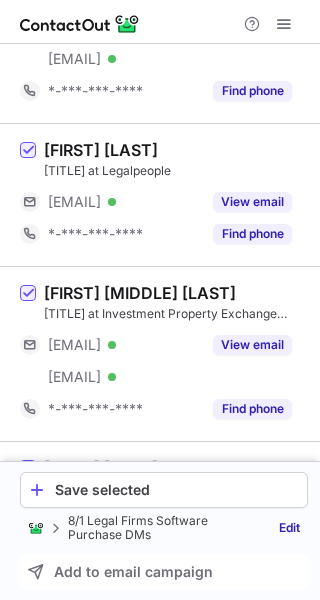 scroll, scrollTop: 2300, scrollLeft: 0, axis: vertical 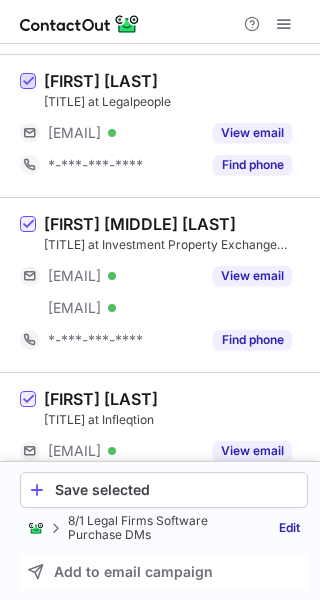 click at bounding box center (28, 82) 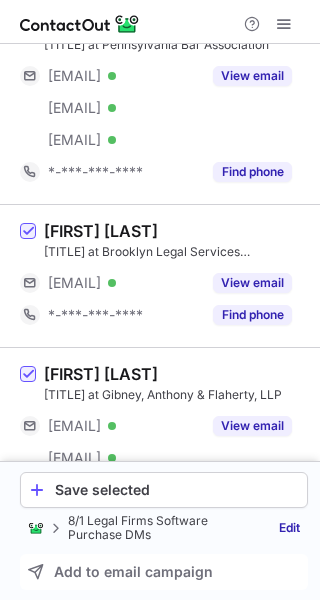 scroll, scrollTop: 3300, scrollLeft: 0, axis: vertical 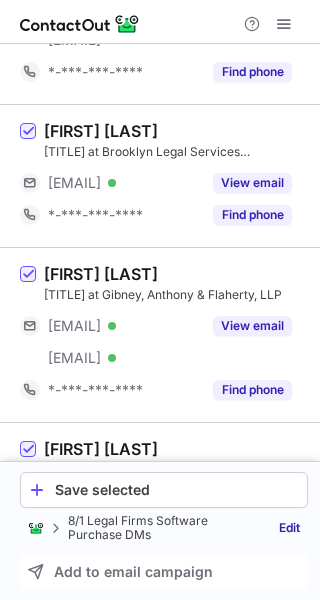 click at bounding box center (28, 176) 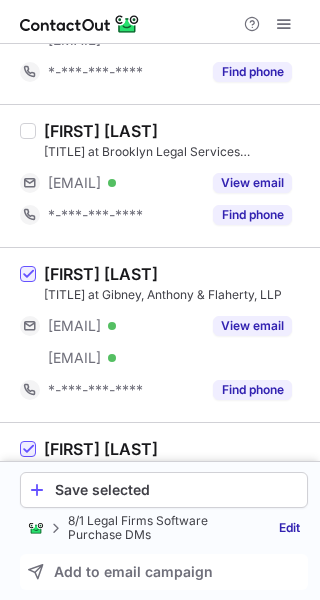 scroll, scrollTop: 3400, scrollLeft: 0, axis: vertical 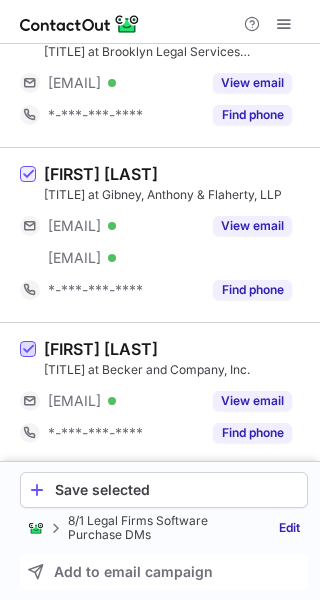 click at bounding box center (28, 350) 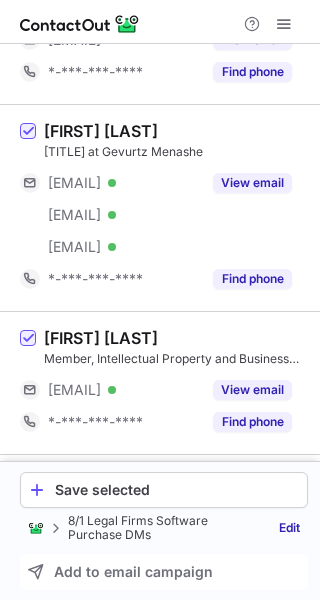scroll, scrollTop: 3961, scrollLeft: 0, axis: vertical 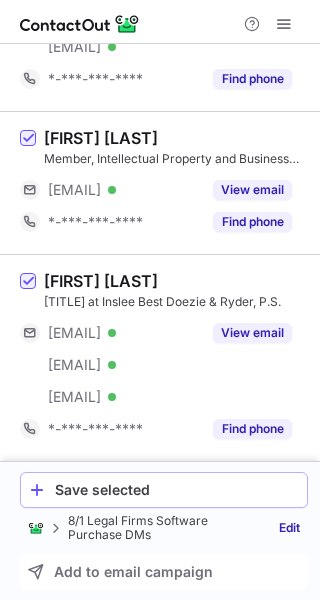 click on "Save selected" at bounding box center [177, 490] 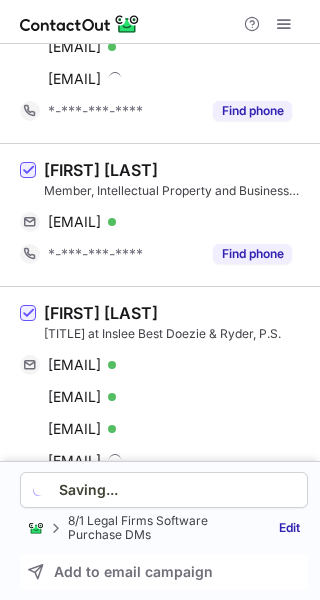 scroll, scrollTop: 4025, scrollLeft: 0, axis: vertical 